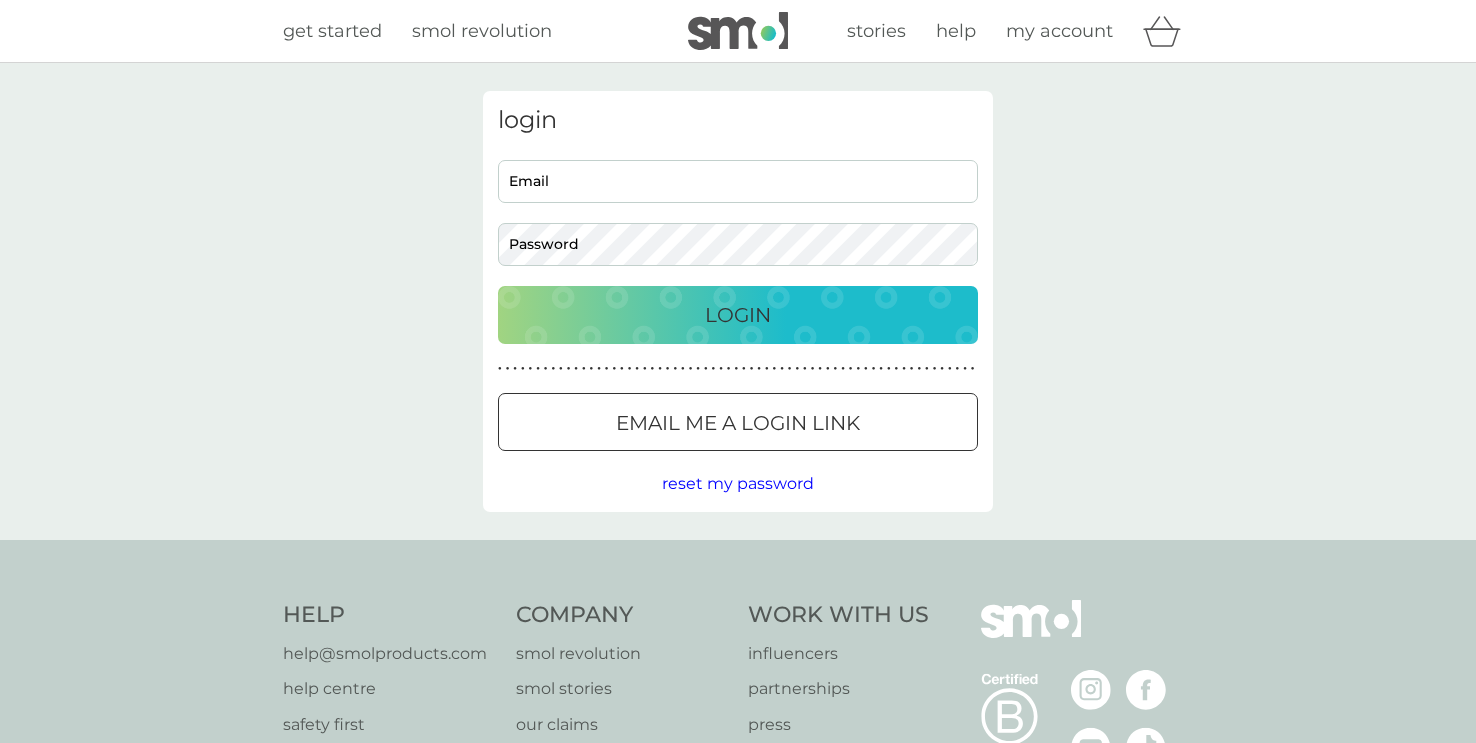 scroll, scrollTop: 0, scrollLeft: 0, axis: both 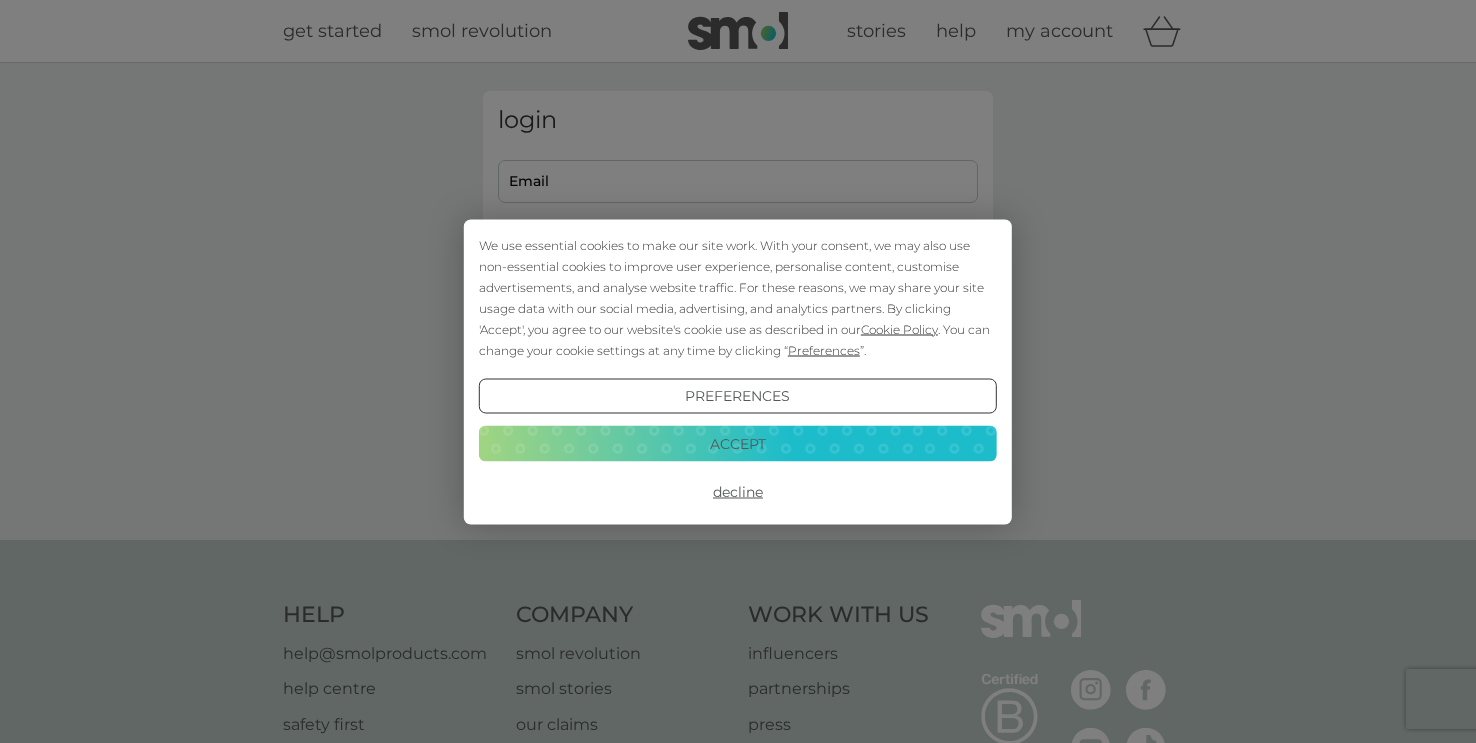 type on "aprilfday2013@gmail.com" 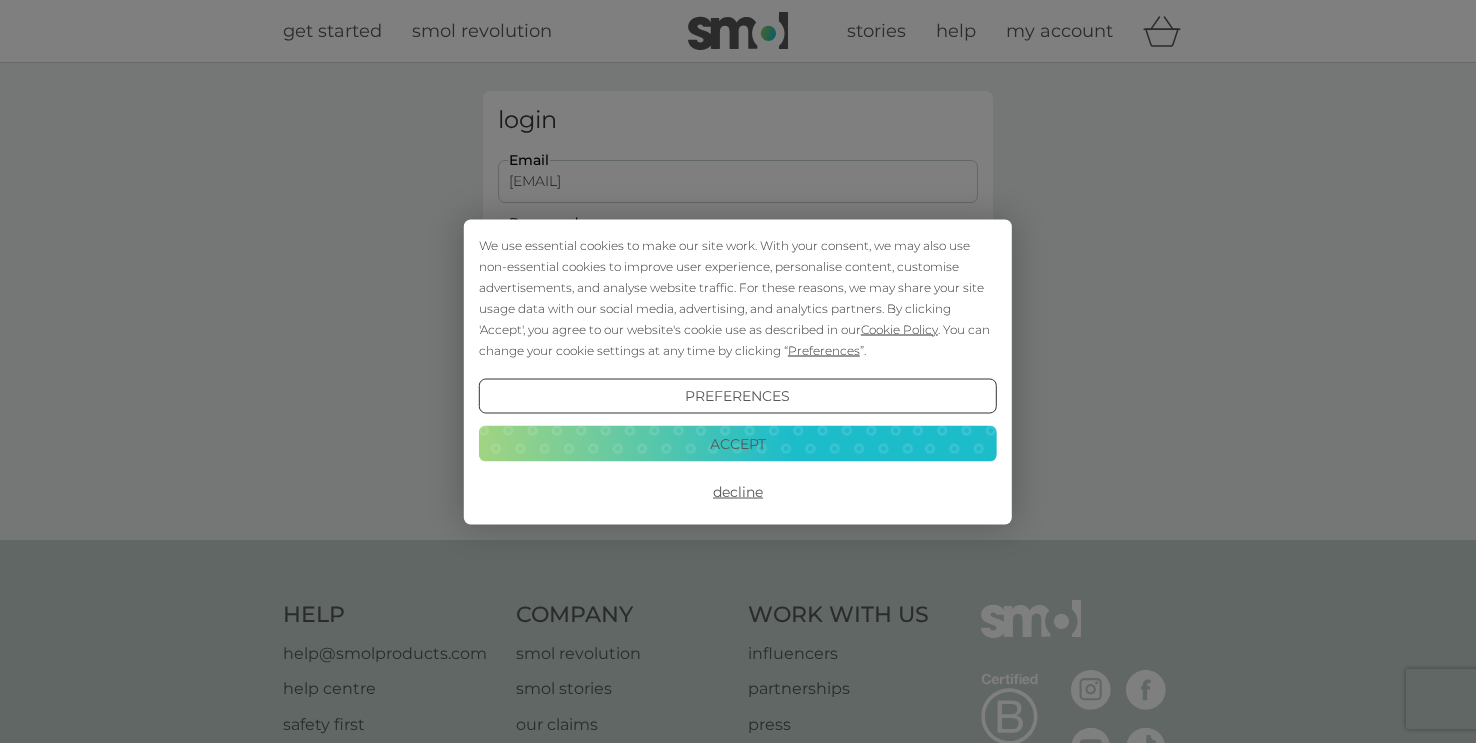click on "Decline" at bounding box center [738, 492] 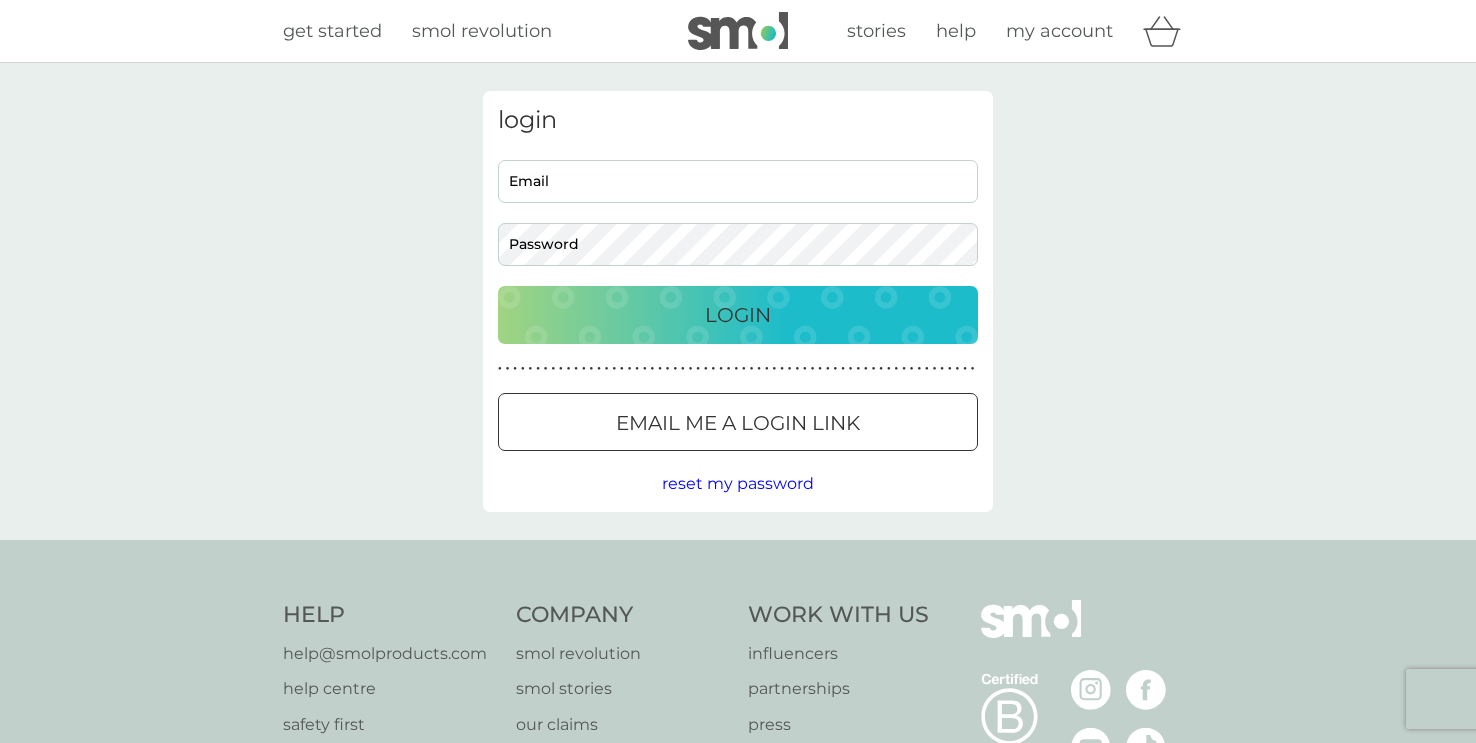 scroll, scrollTop: 0, scrollLeft: 0, axis: both 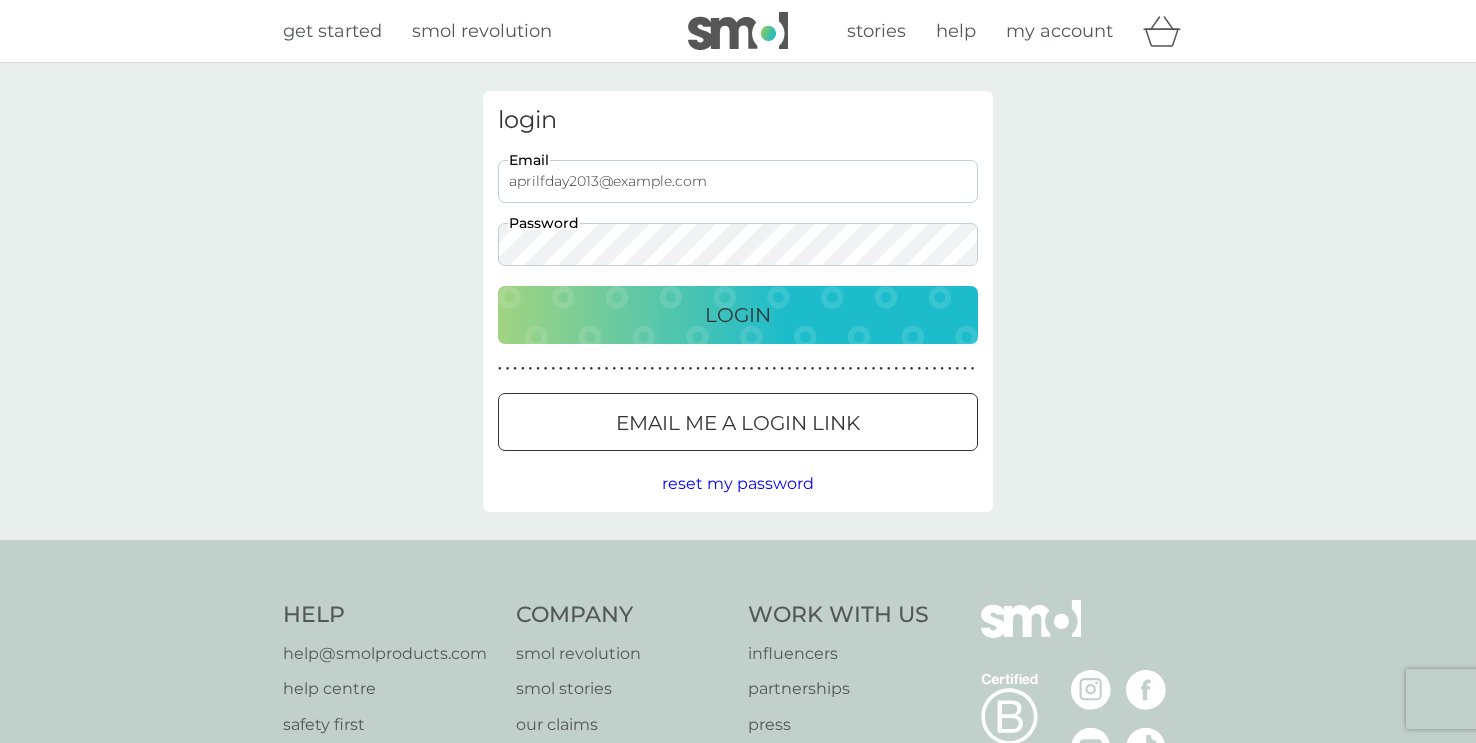 click on "Login" at bounding box center (738, 315) 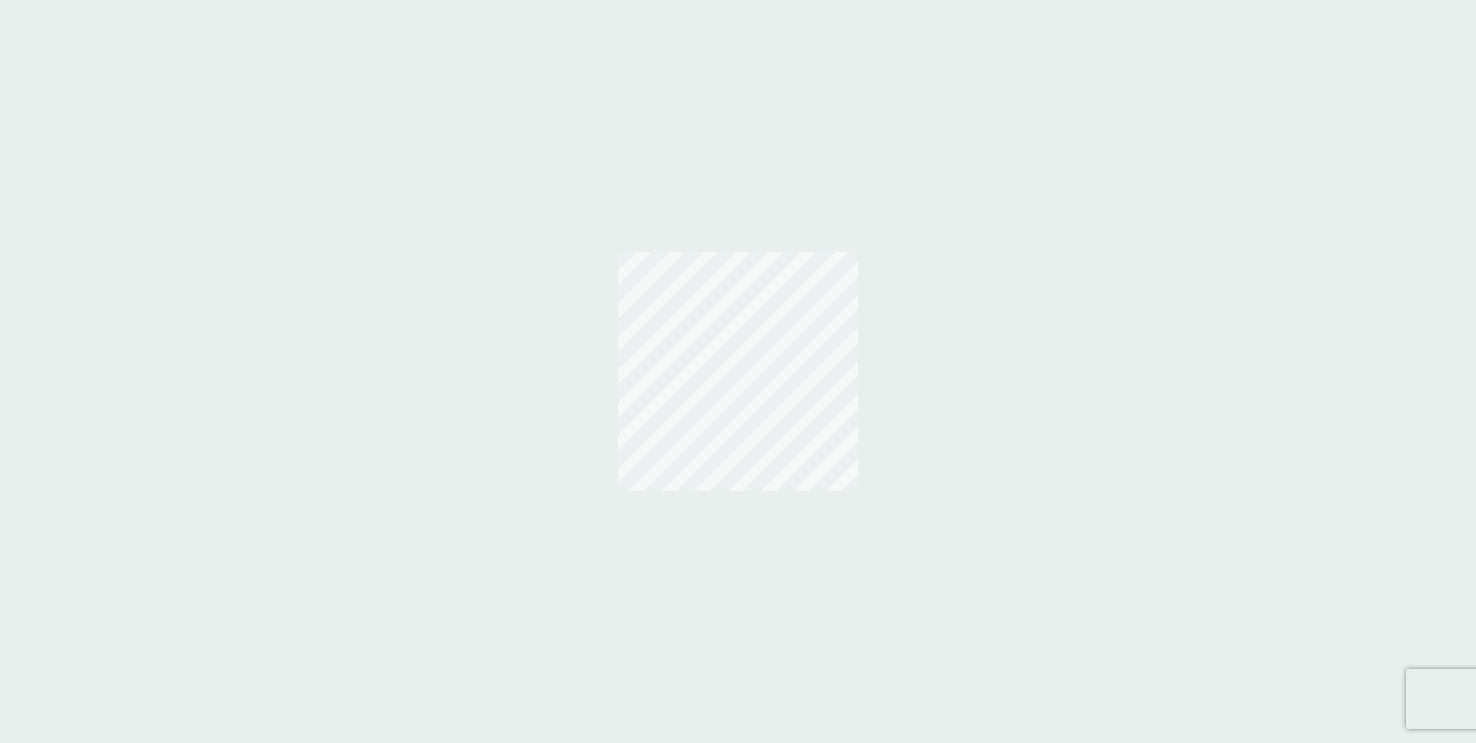scroll, scrollTop: 0, scrollLeft: 0, axis: both 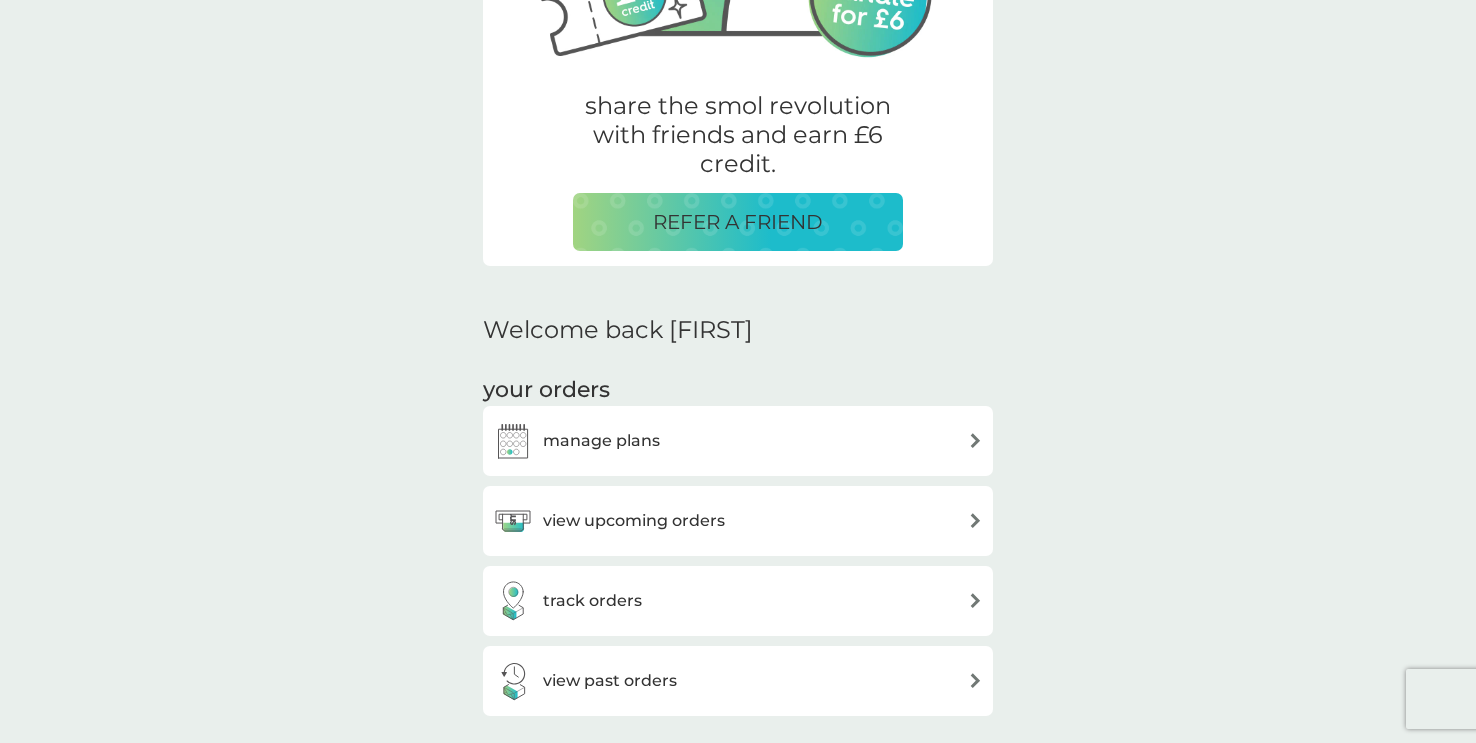 click on "manage plans" at bounding box center [601, 441] 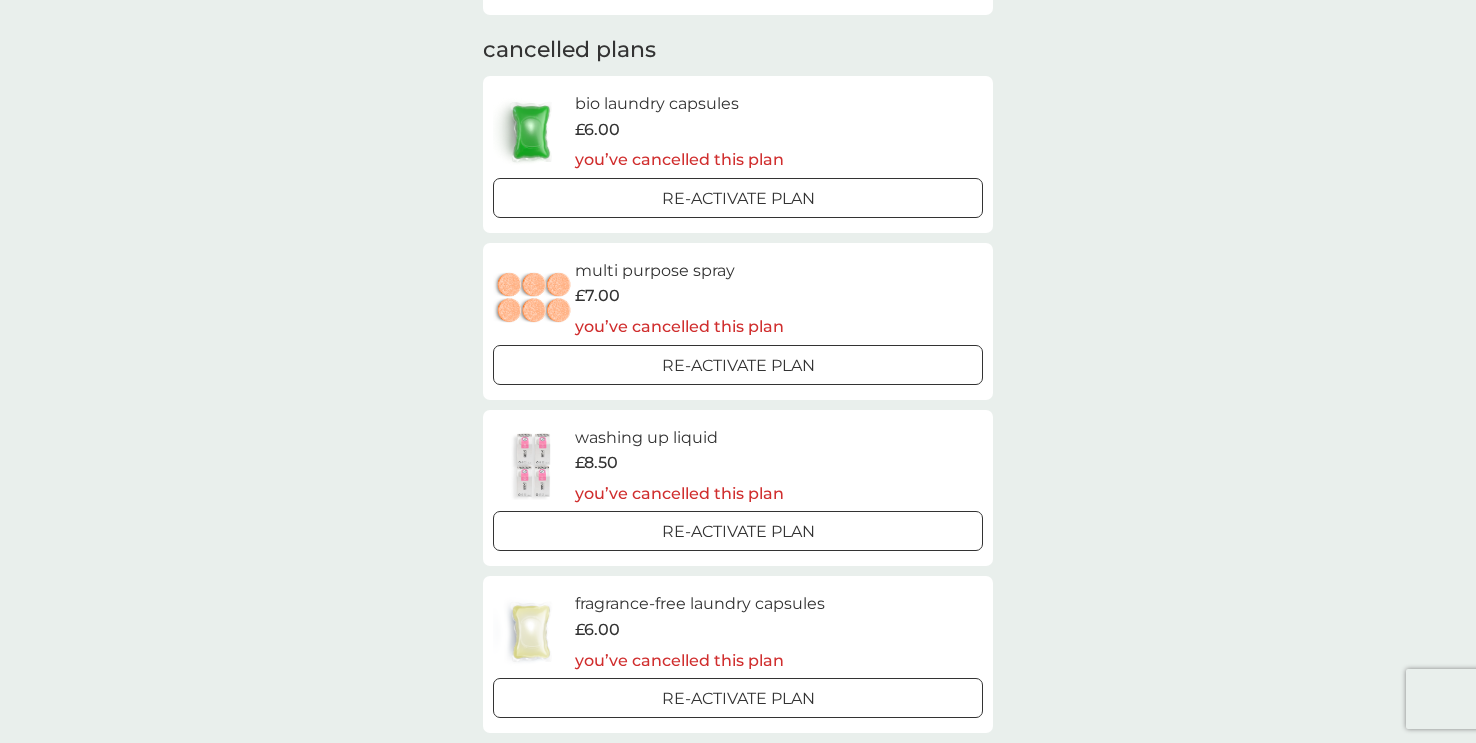 scroll, scrollTop: 0, scrollLeft: 0, axis: both 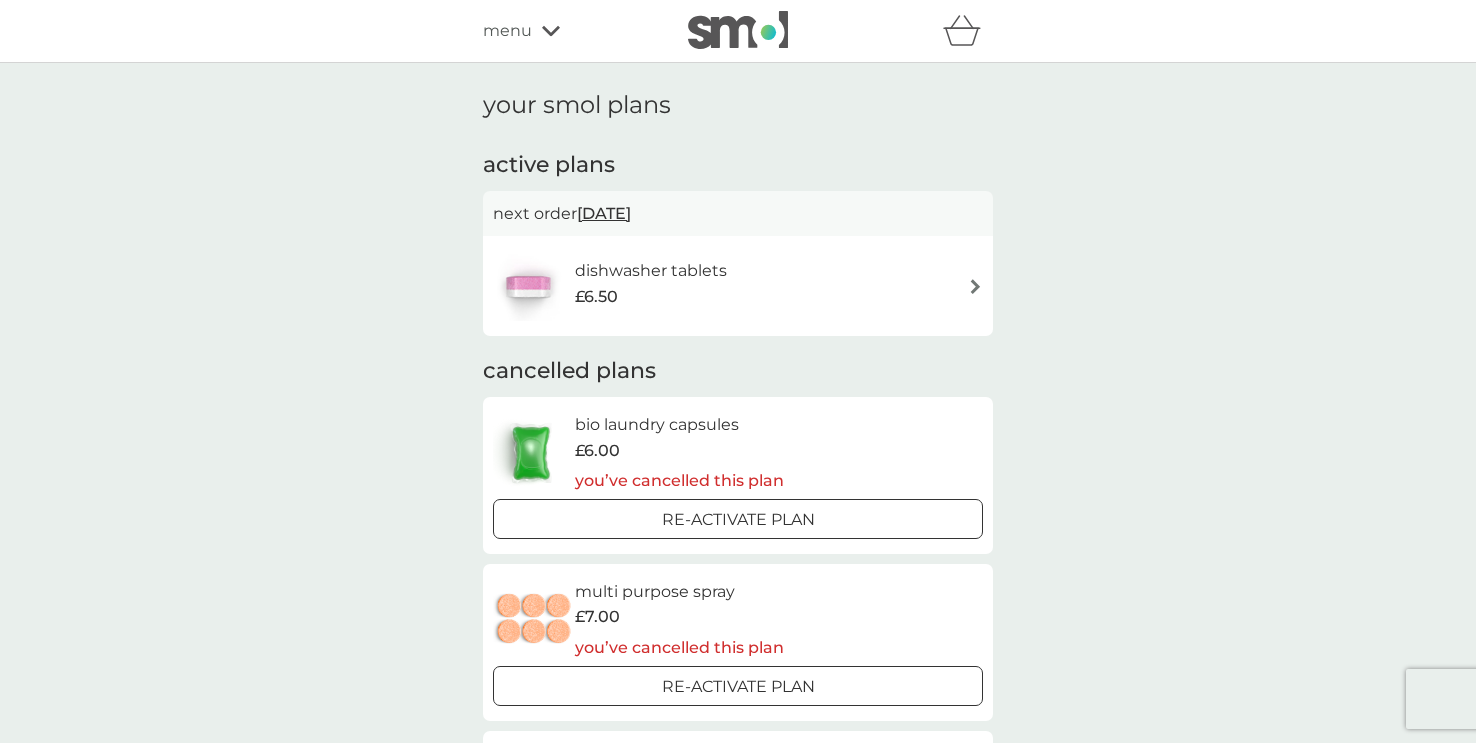 click at bounding box center [975, 286] 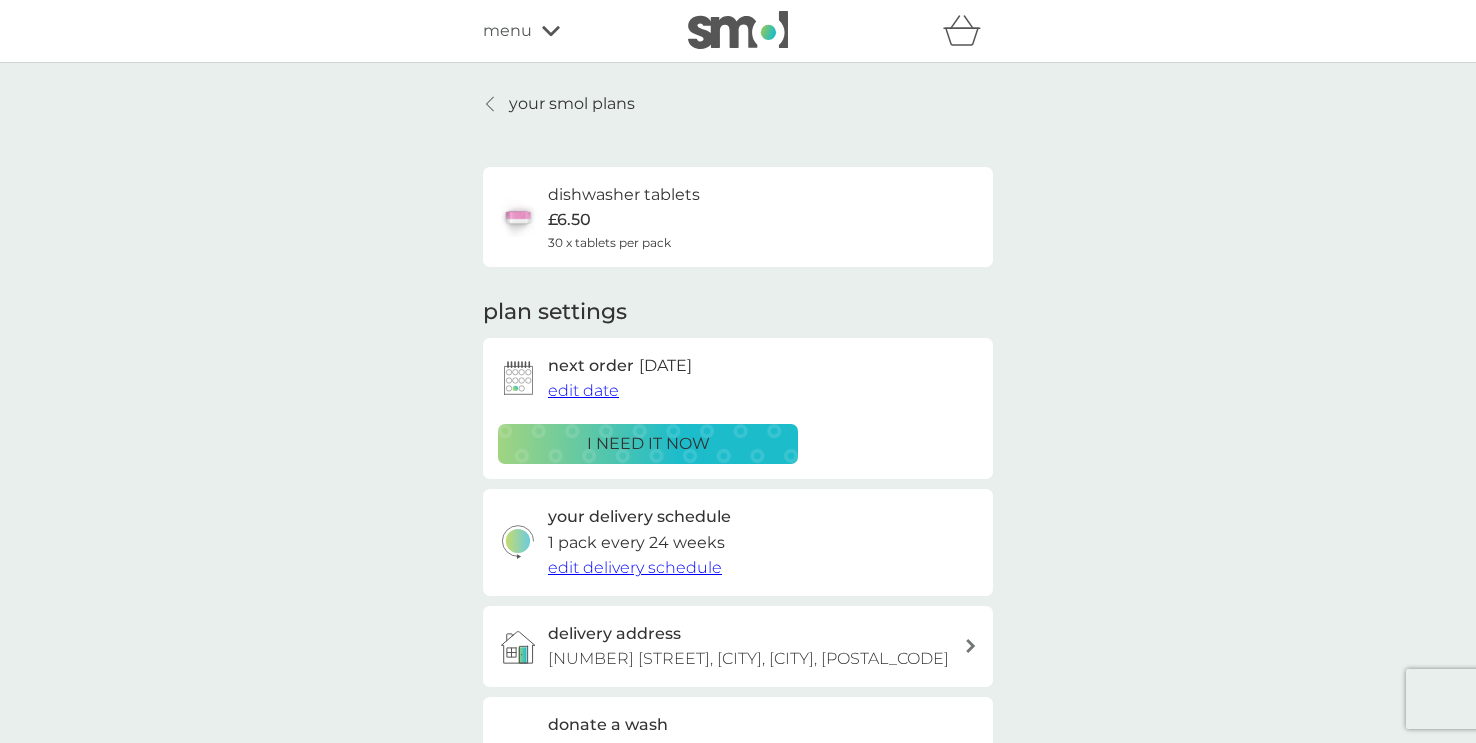 click on "edit date" at bounding box center (583, 390) 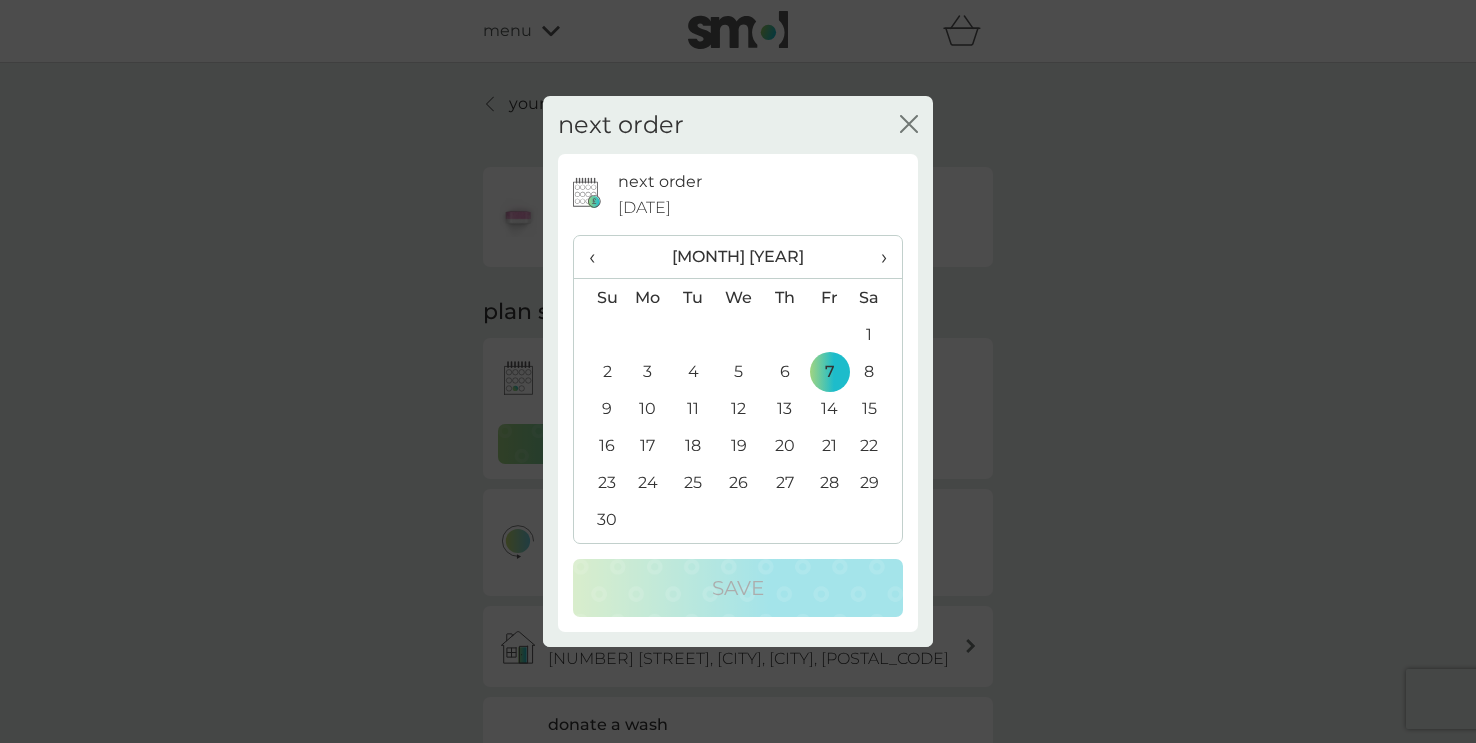 click 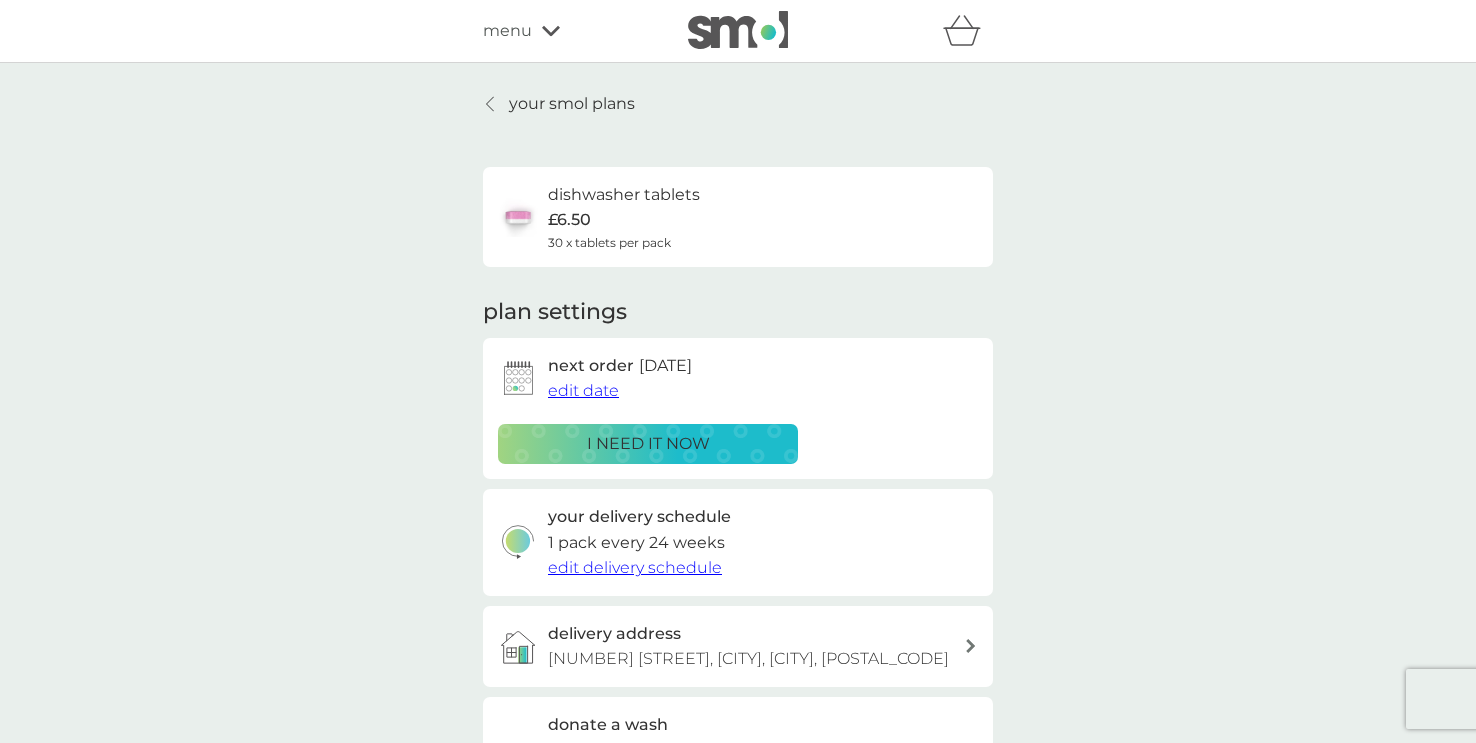 click on "i need it now" at bounding box center (648, 444) 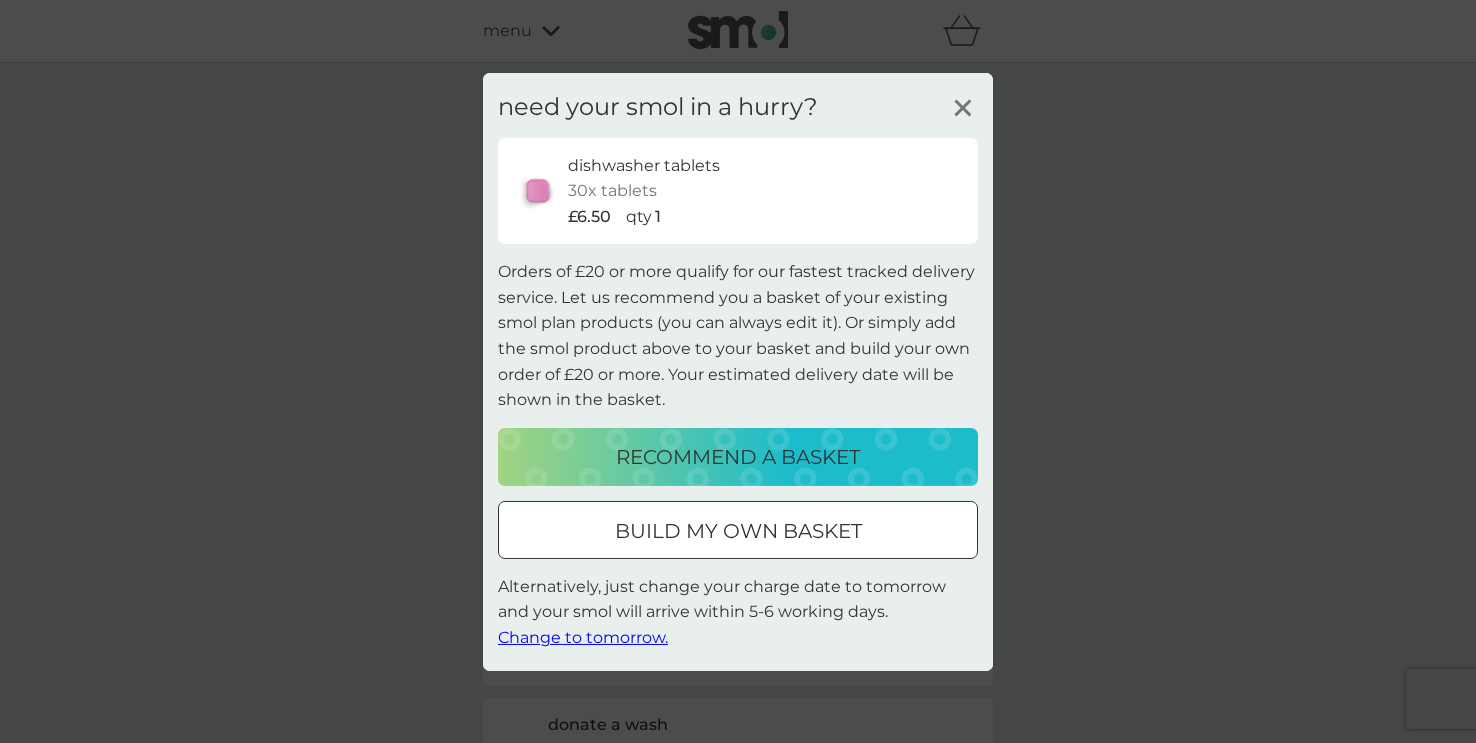 click on "recommend a basket" at bounding box center [738, 457] 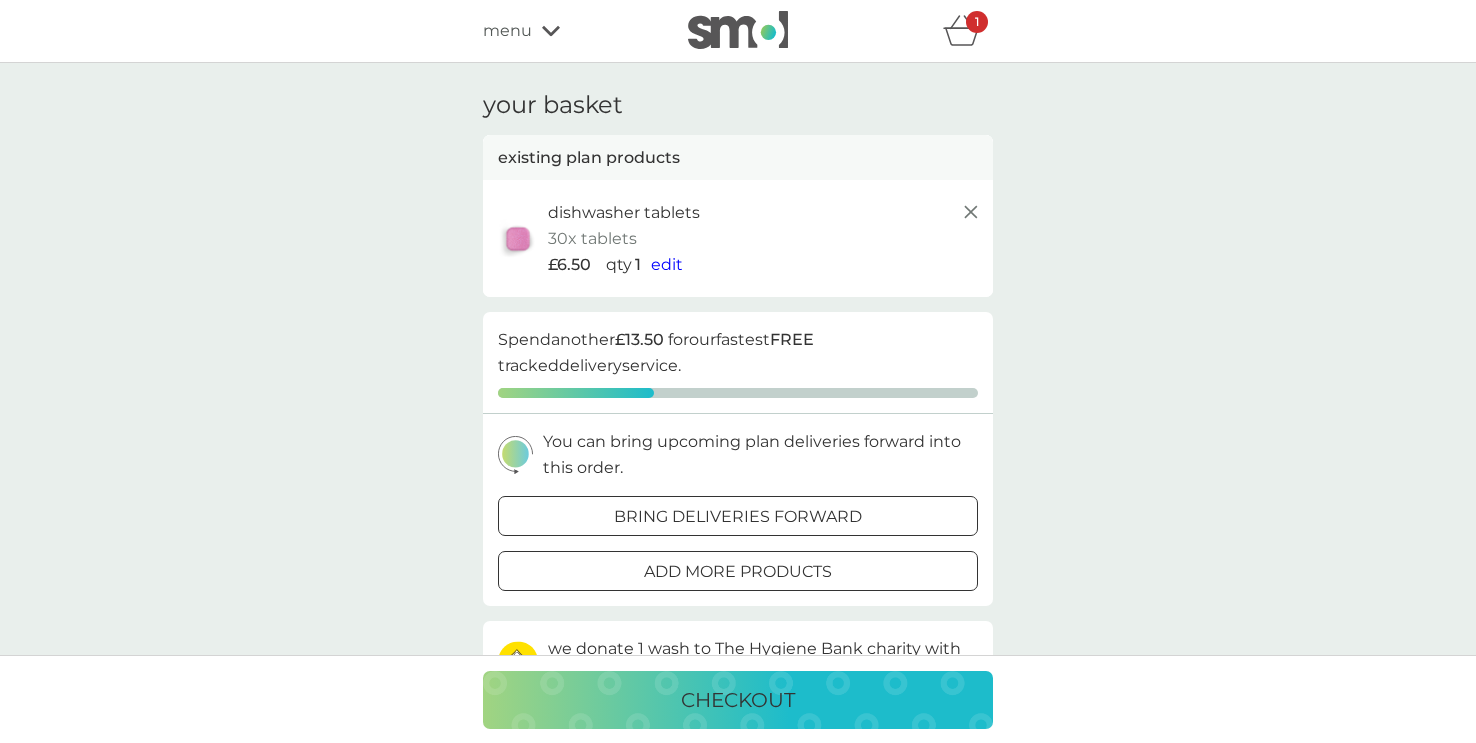 click on "checkout" at bounding box center [738, 700] 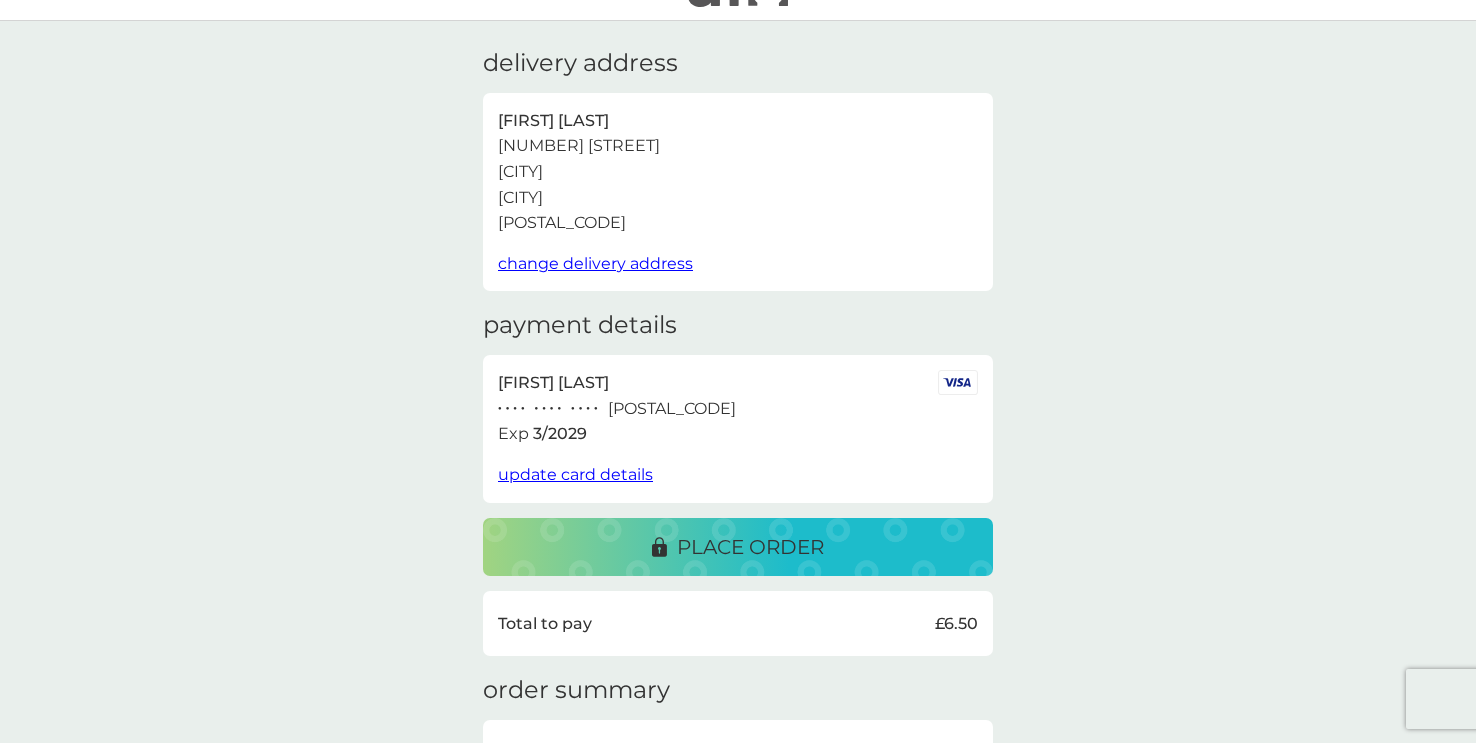 scroll, scrollTop: 43, scrollLeft: 0, axis: vertical 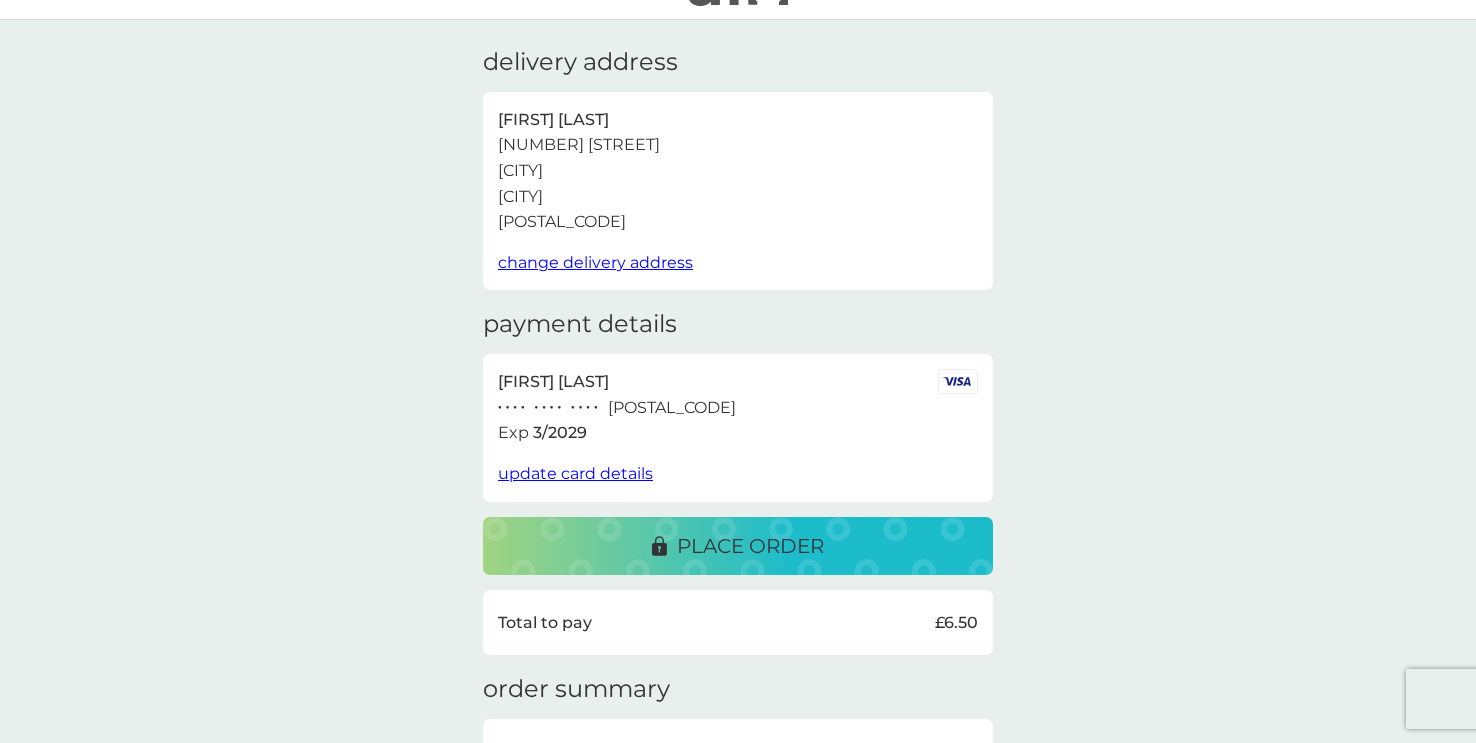click on "place order" at bounding box center (738, 546) 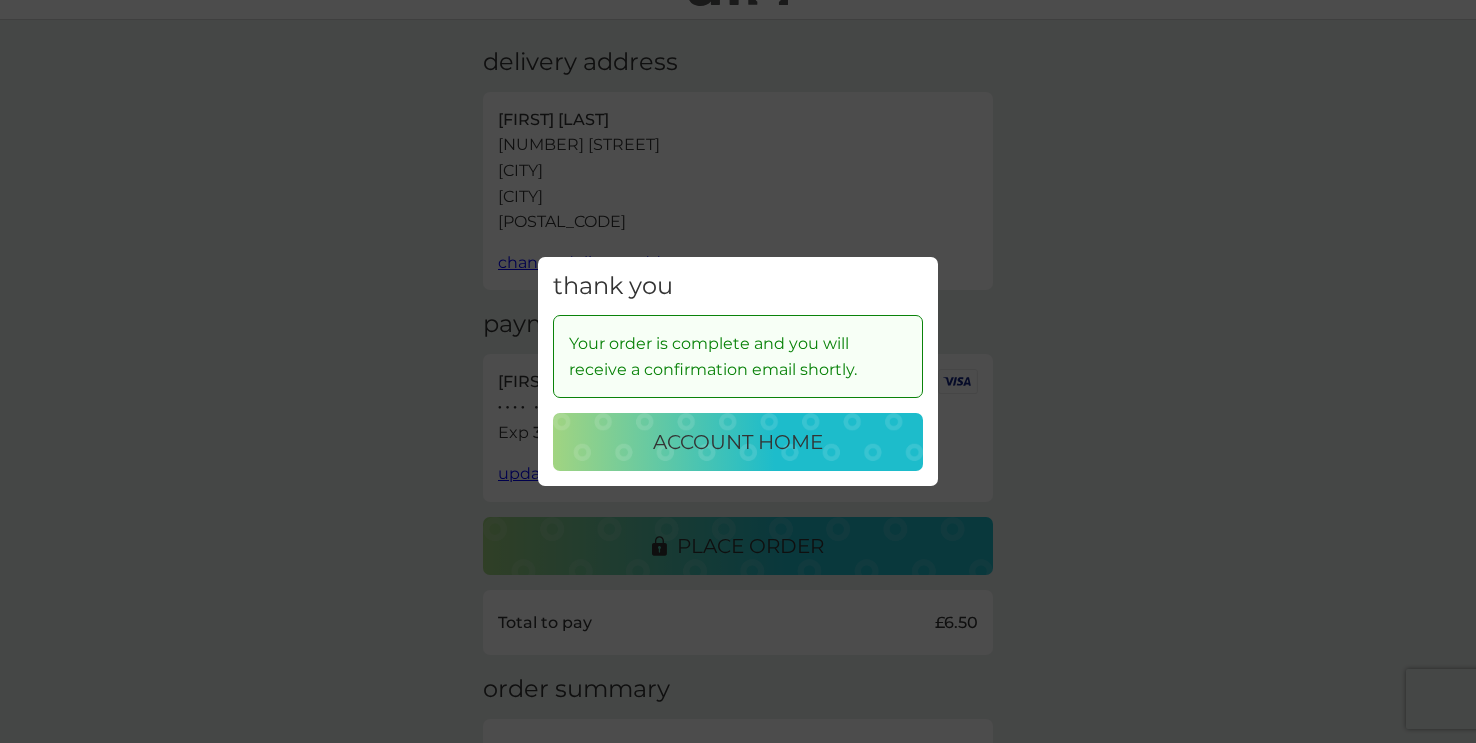 click on "account home" at bounding box center [738, 442] 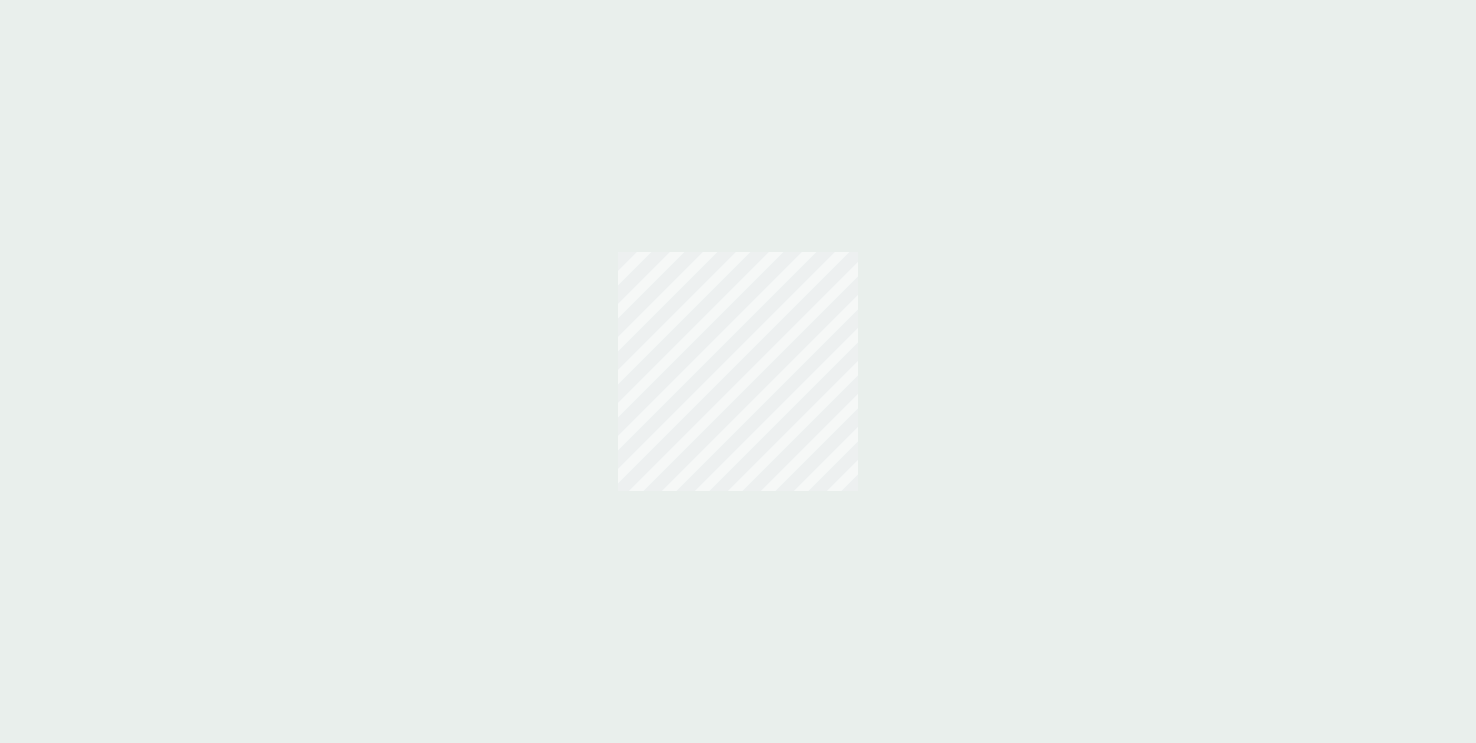 scroll, scrollTop: 0, scrollLeft: 0, axis: both 